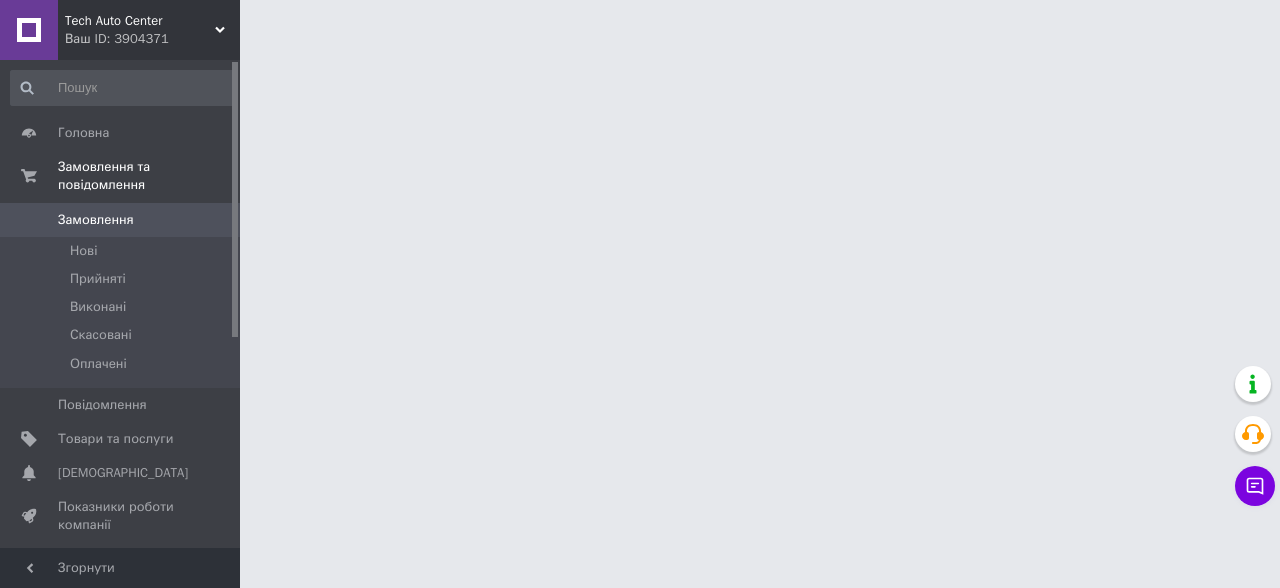 scroll, scrollTop: 0, scrollLeft: 0, axis: both 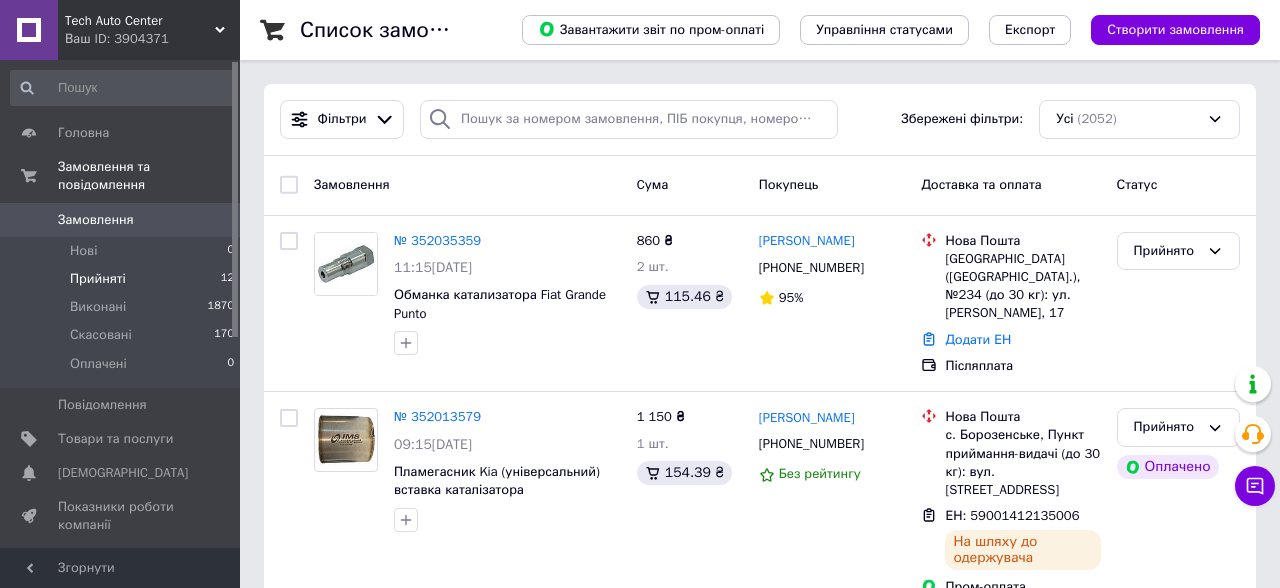 click on "Прийняті" at bounding box center (98, 279) 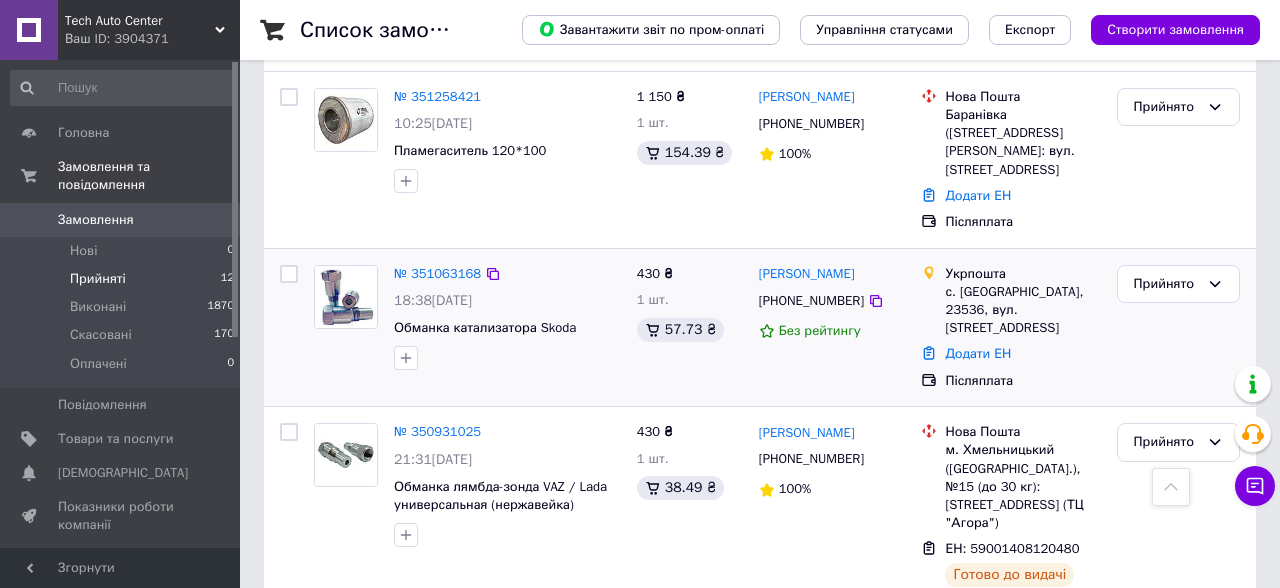 scroll, scrollTop: 1902, scrollLeft: 0, axis: vertical 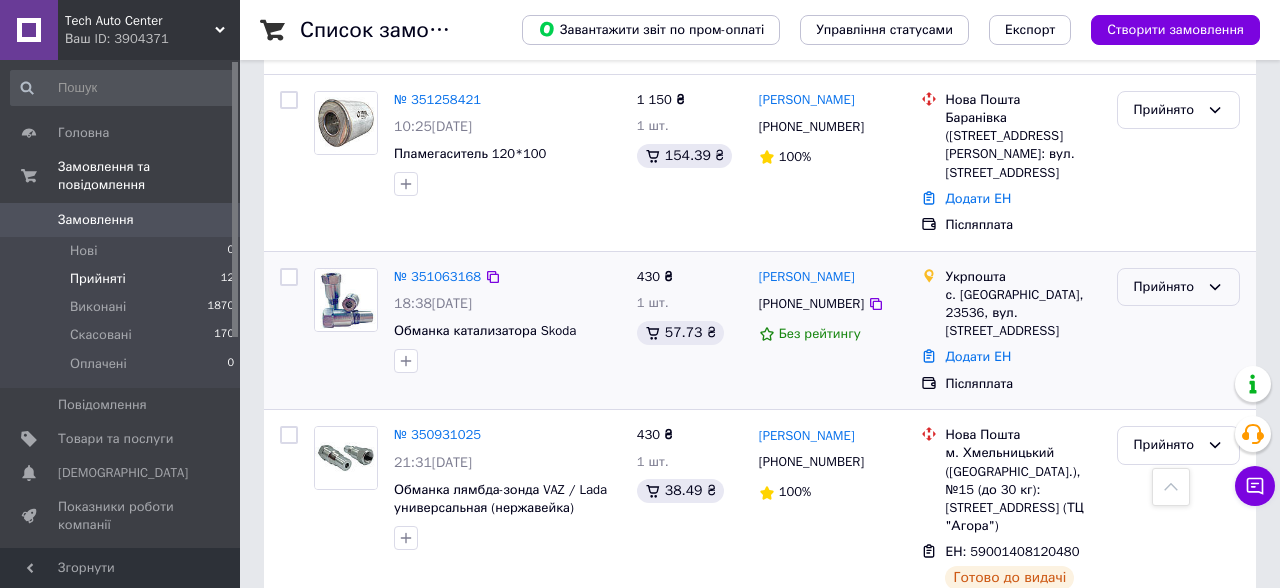 click on "Прийнято" at bounding box center (1166, 287) 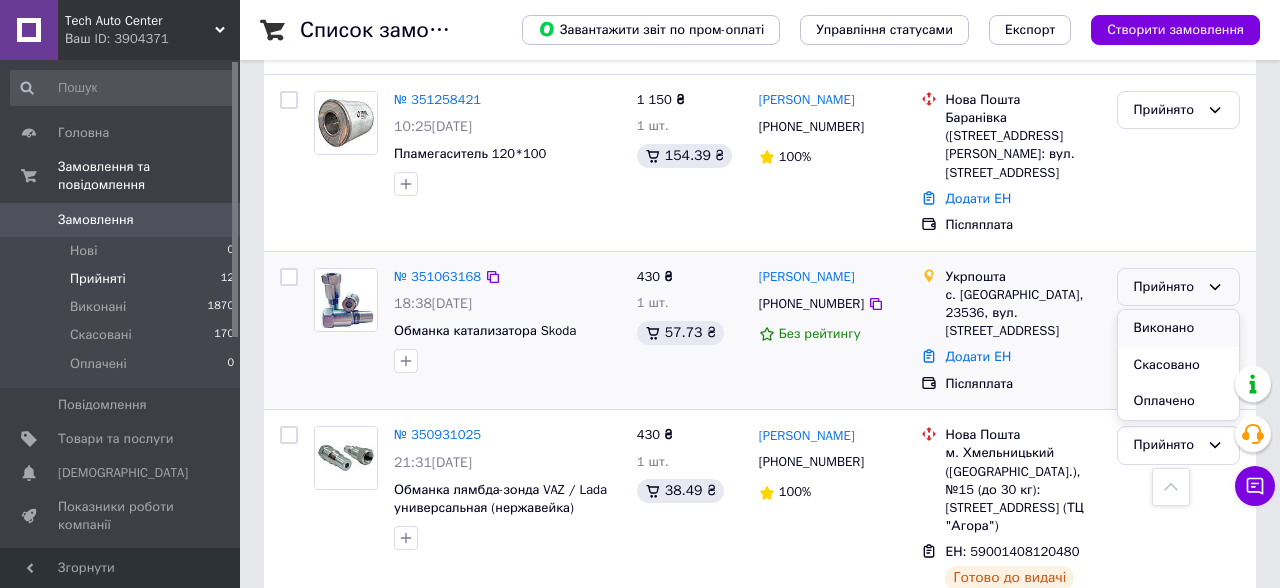 click on "Виконано" at bounding box center [1178, 328] 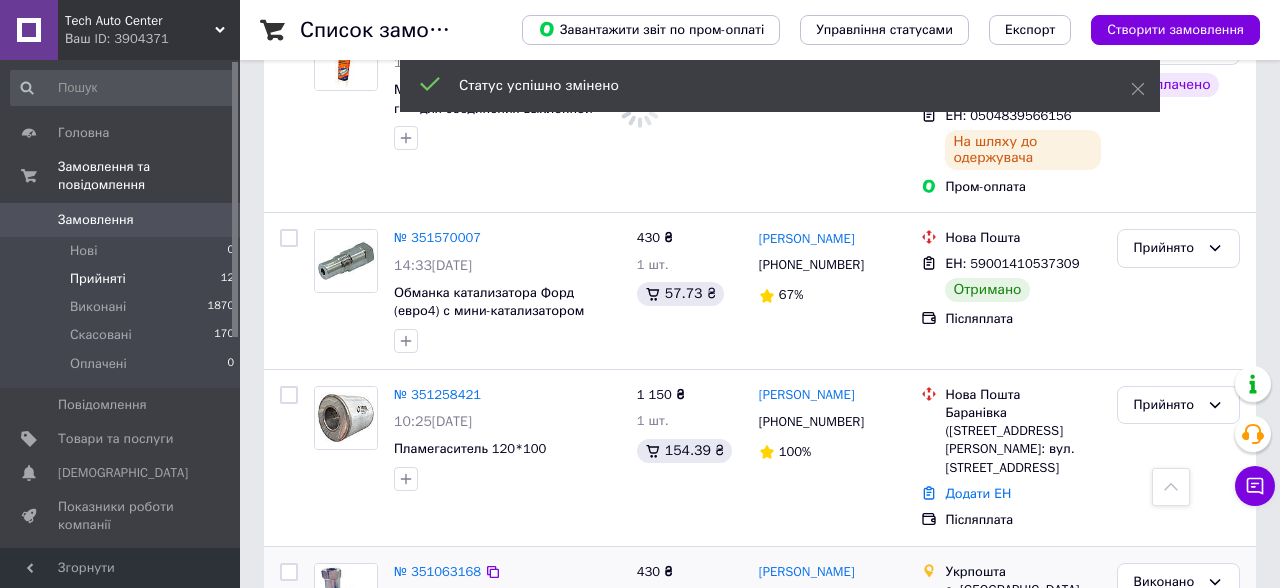 scroll, scrollTop: 1605, scrollLeft: 0, axis: vertical 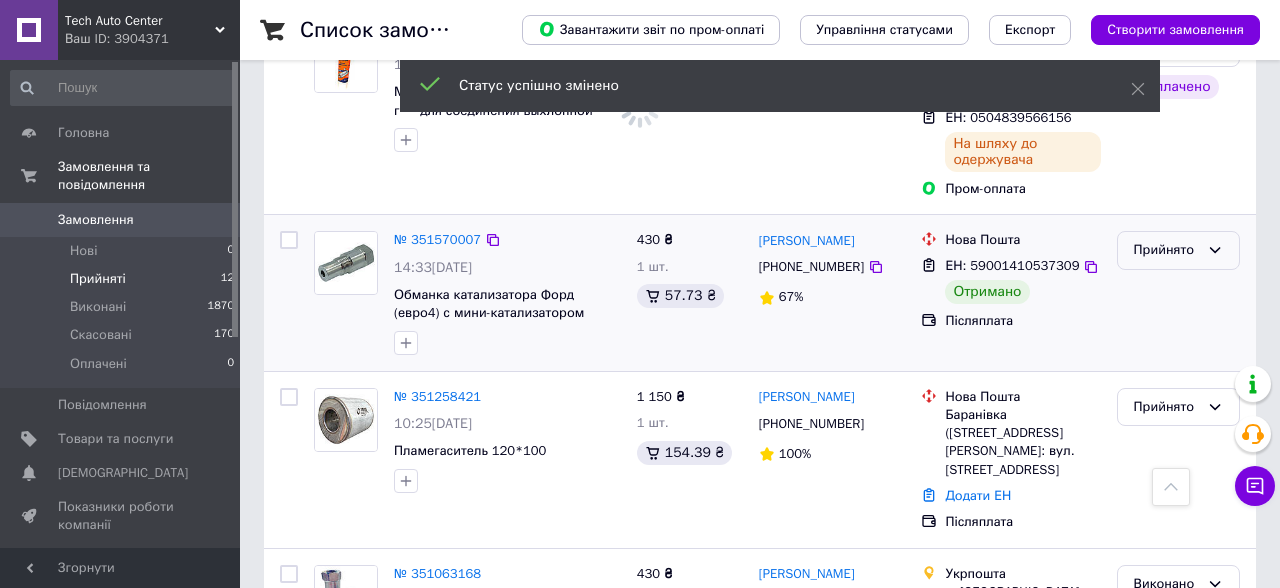 click on "Прийнято" at bounding box center [1166, 250] 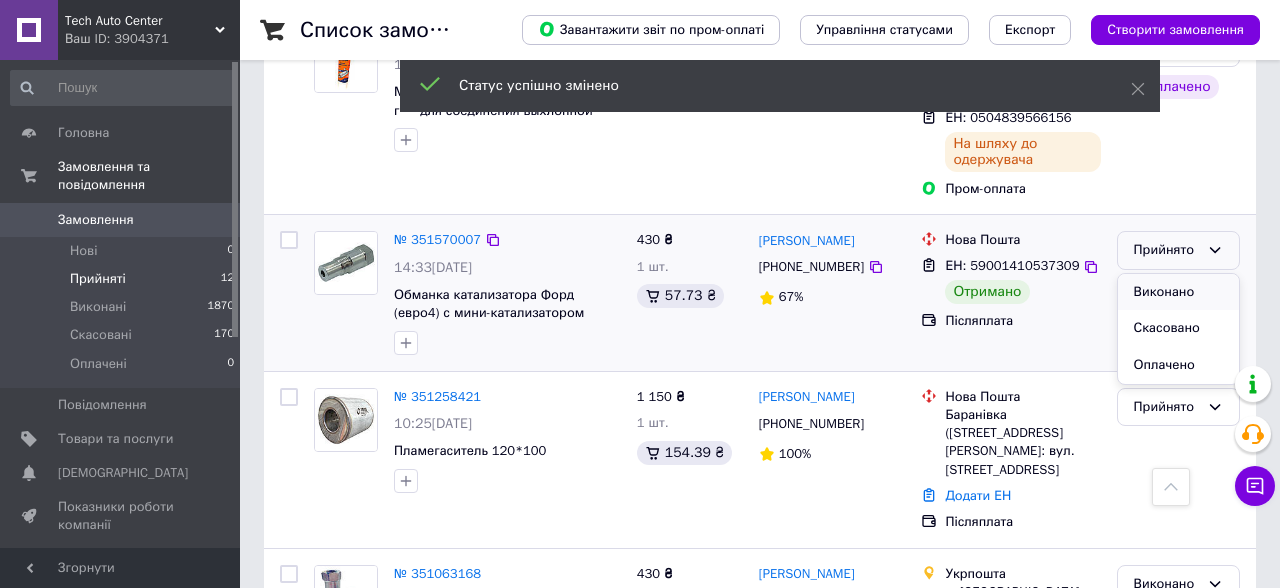 click on "Виконано" at bounding box center [1178, 292] 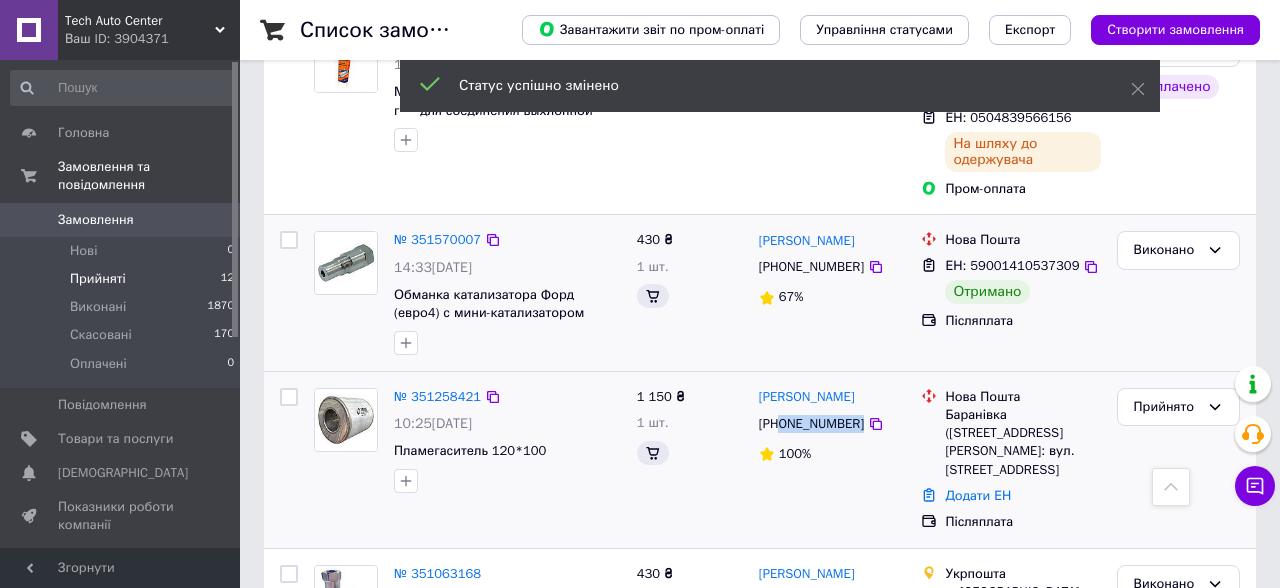 drag, startPoint x: 784, startPoint y: 336, endPoint x: 900, endPoint y: 329, distance: 116.21101 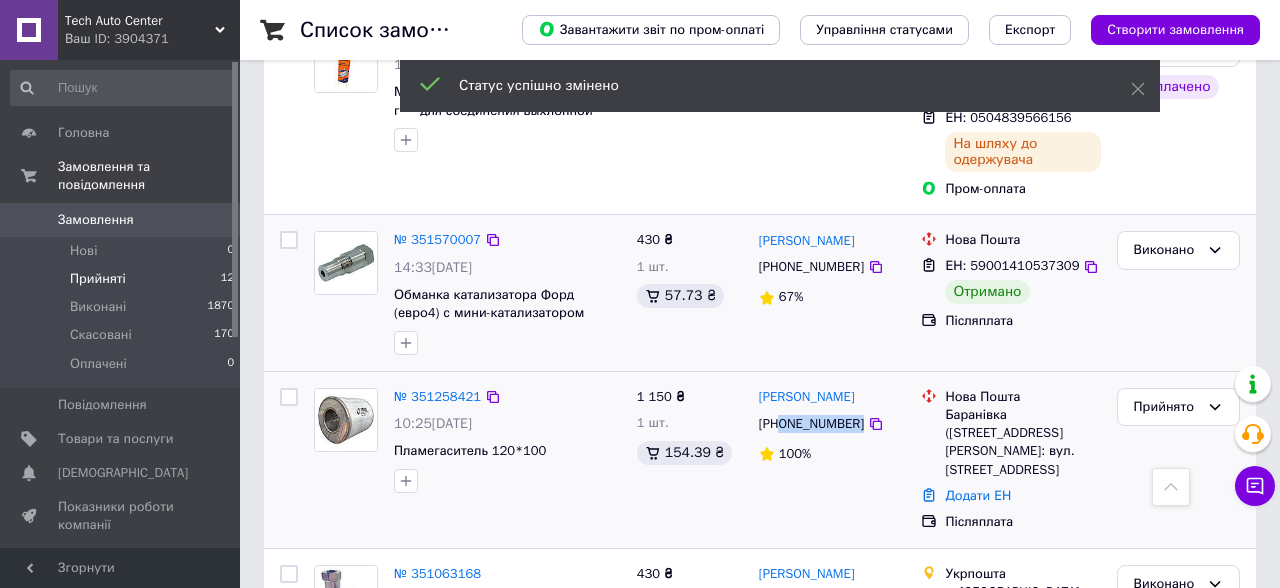 copy on "0967276278" 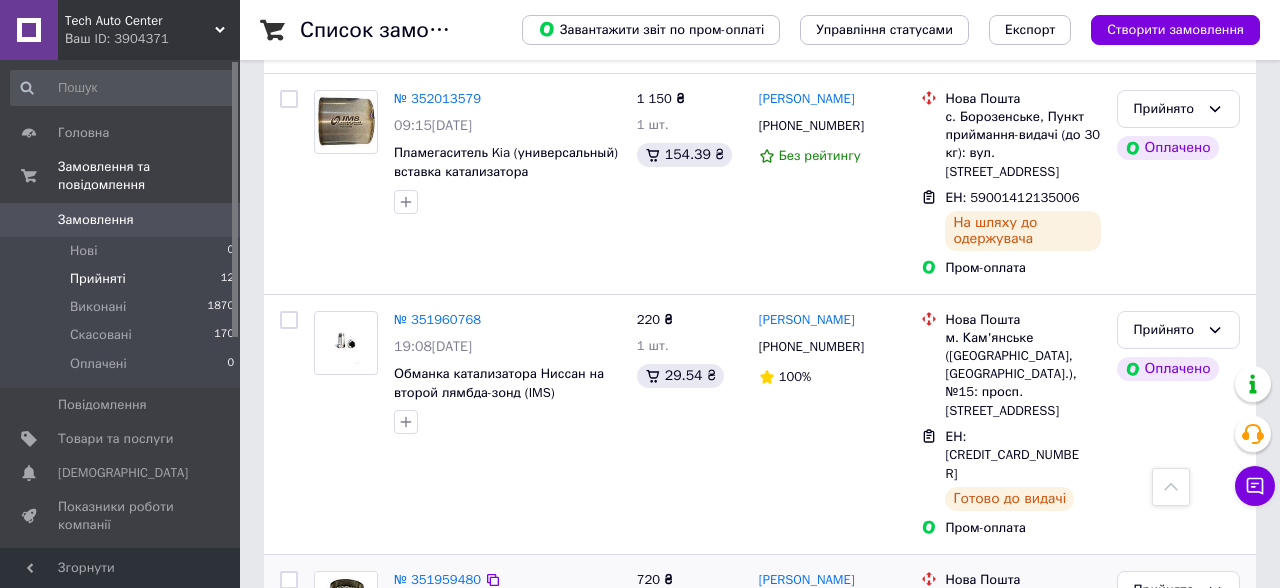 scroll, scrollTop: 0, scrollLeft: 0, axis: both 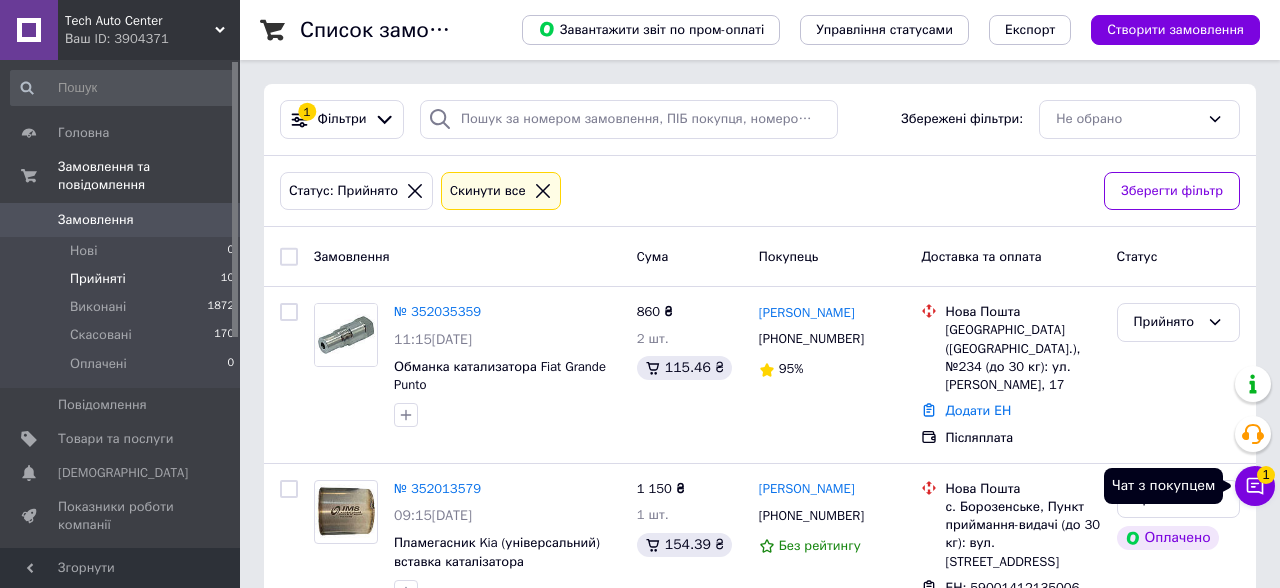 click 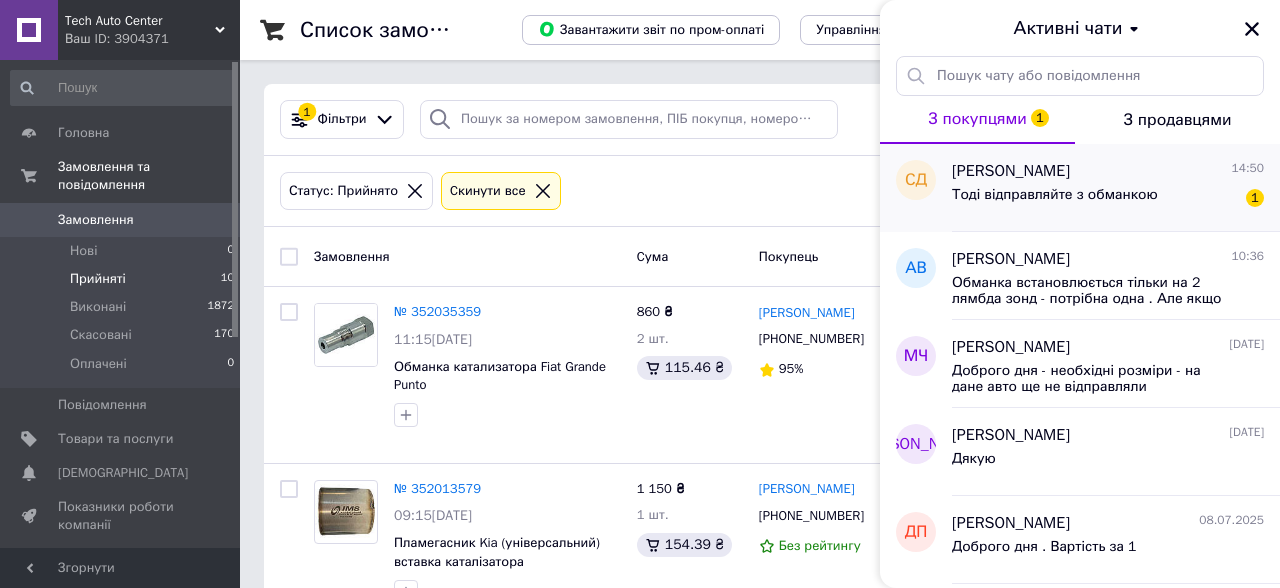 click on "Саша Дікс 14:50" at bounding box center (1108, 171) 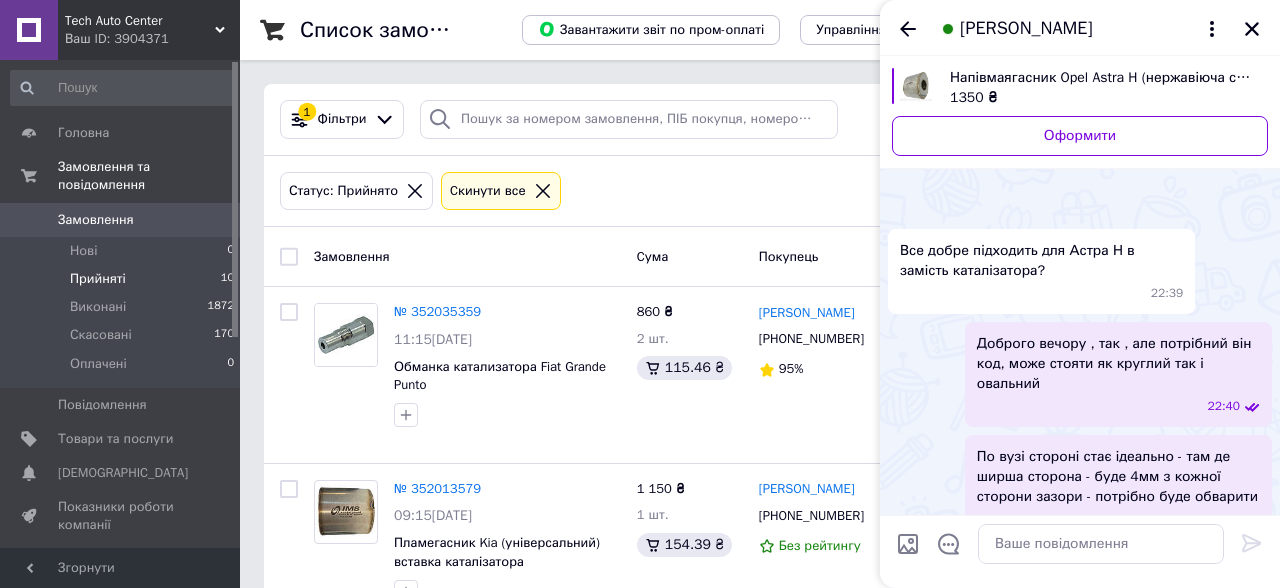 scroll, scrollTop: 2434, scrollLeft: 0, axis: vertical 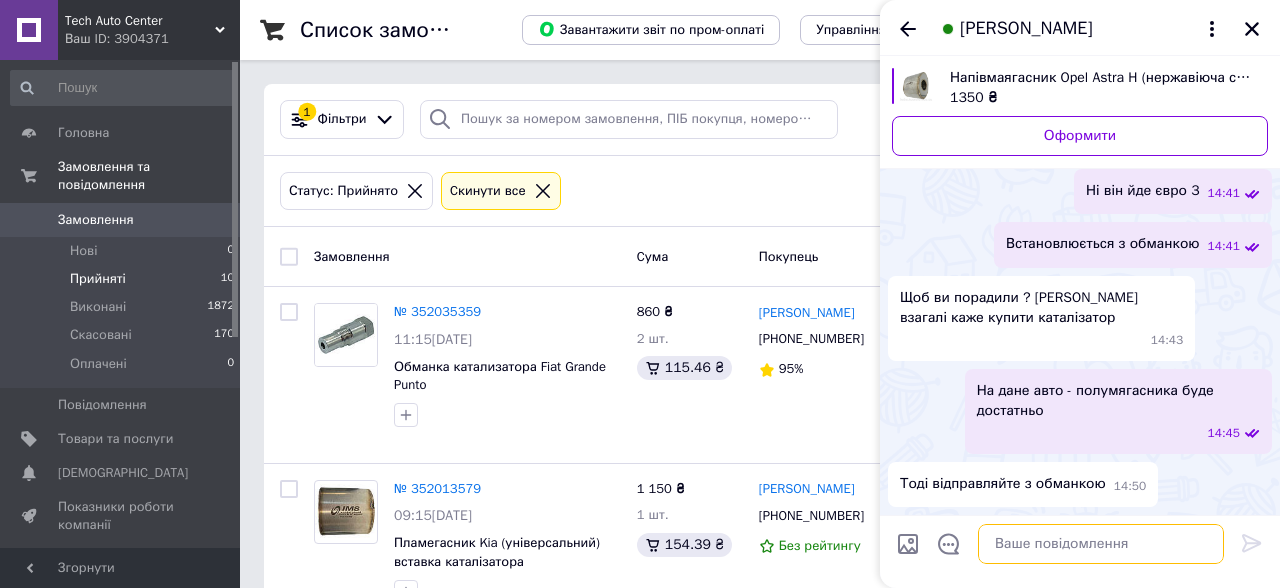 click at bounding box center [1101, 544] 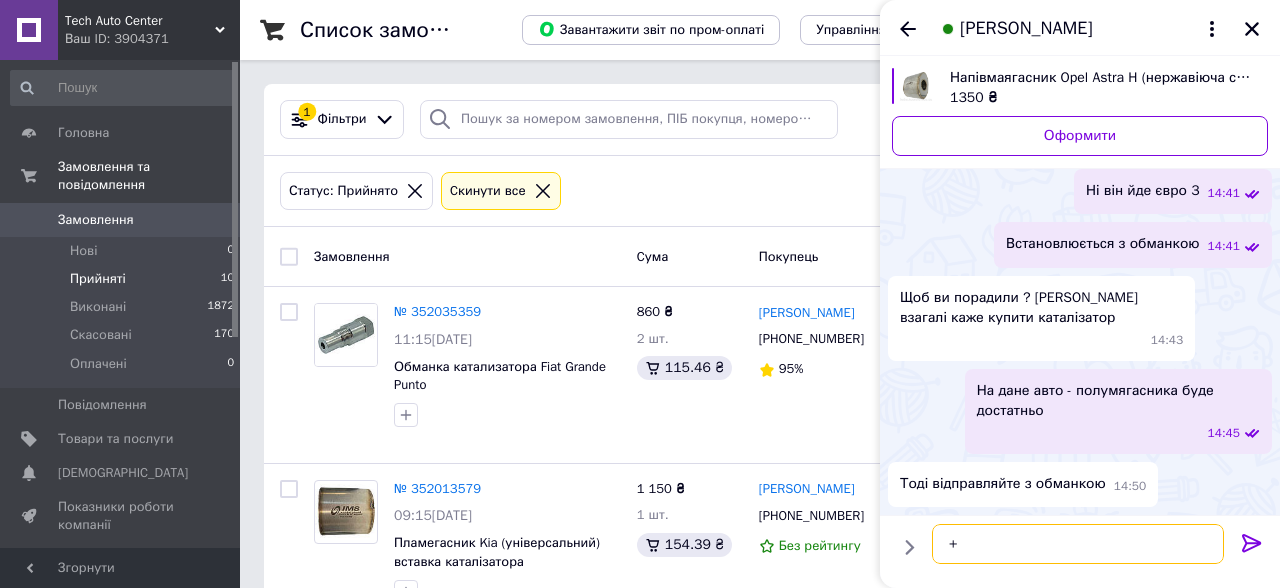 type 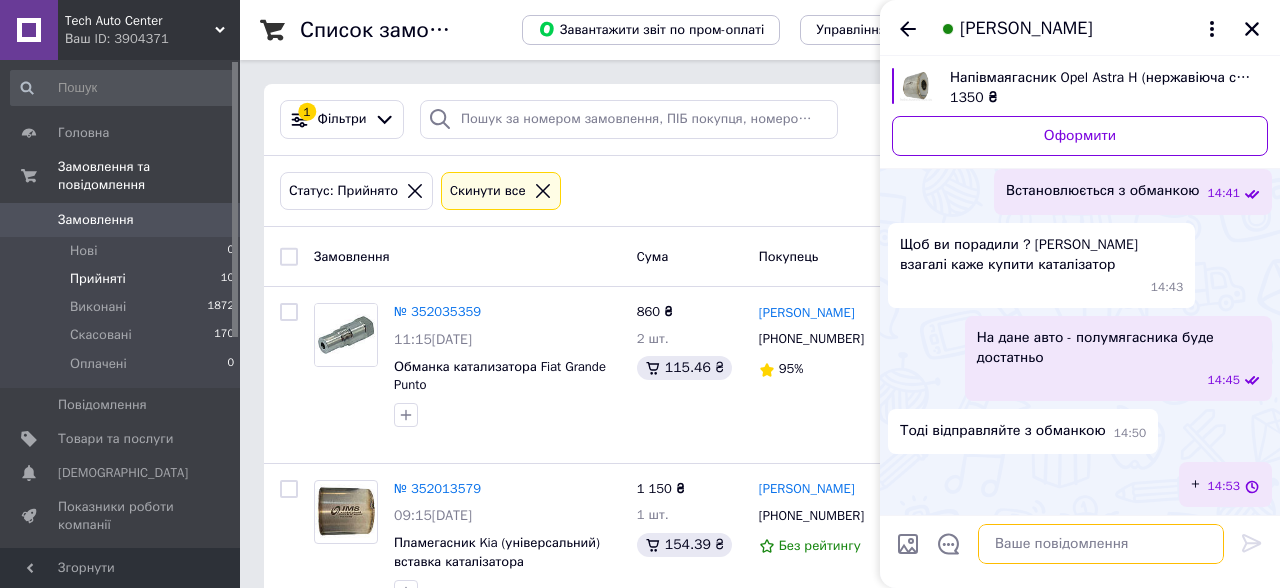 scroll, scrollTop: 2487, scrollLeft: 0, axis: vertical 